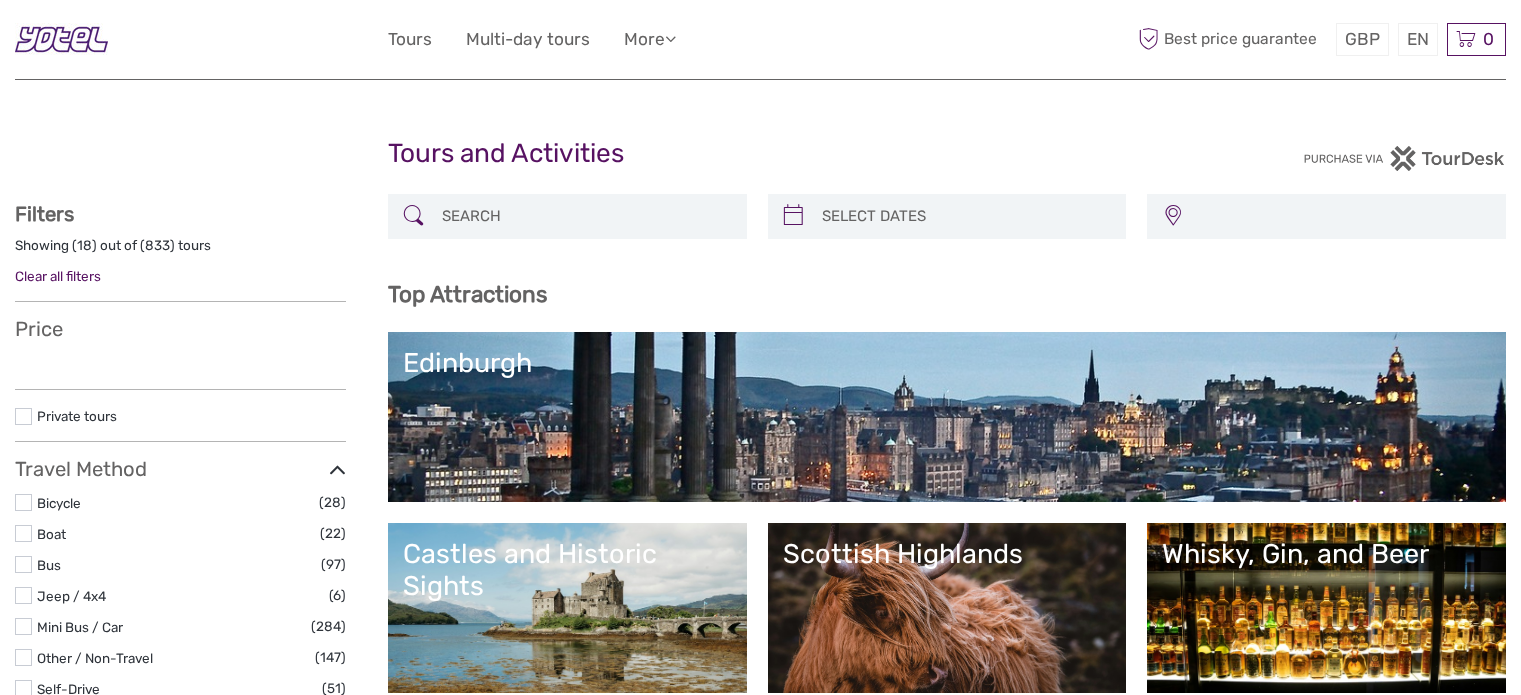 select 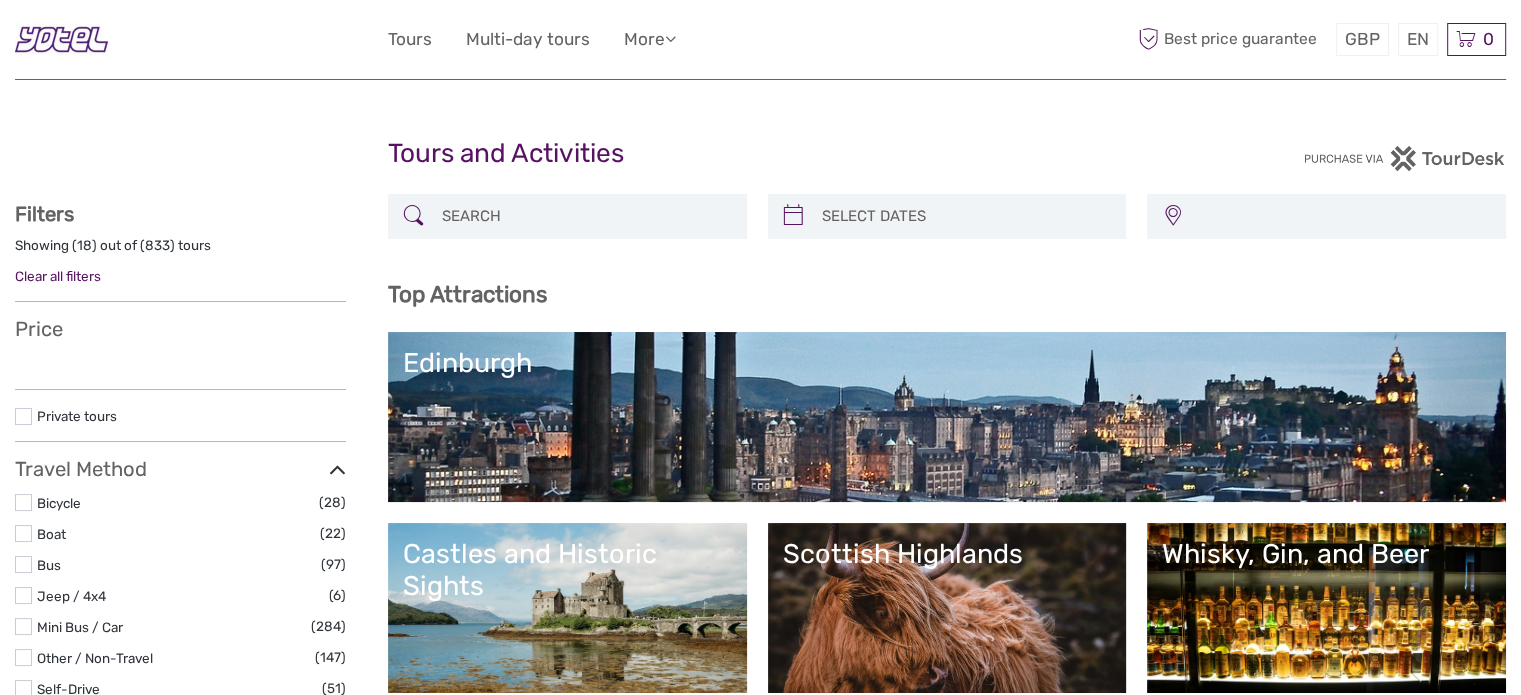 scroll, scrollTop: 0, scrollLeft: 0, axis: both 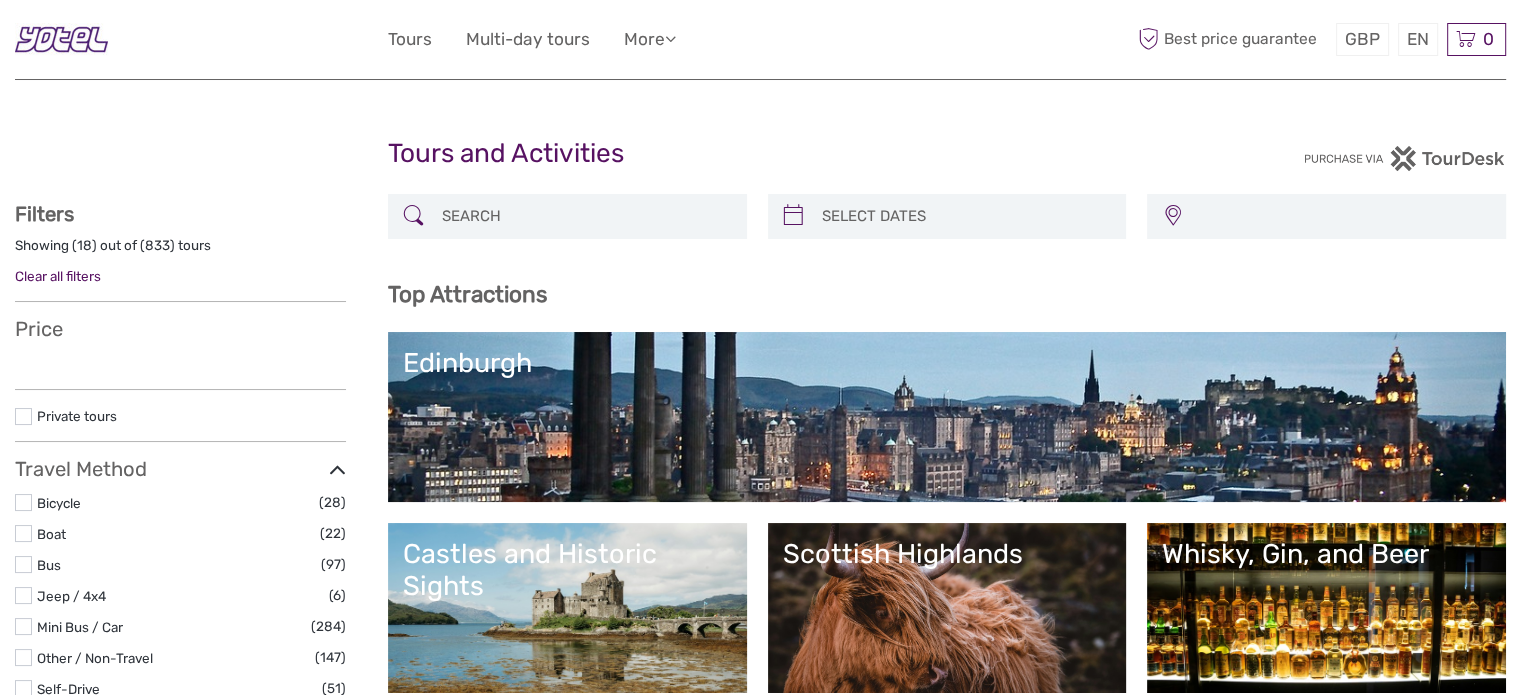 select 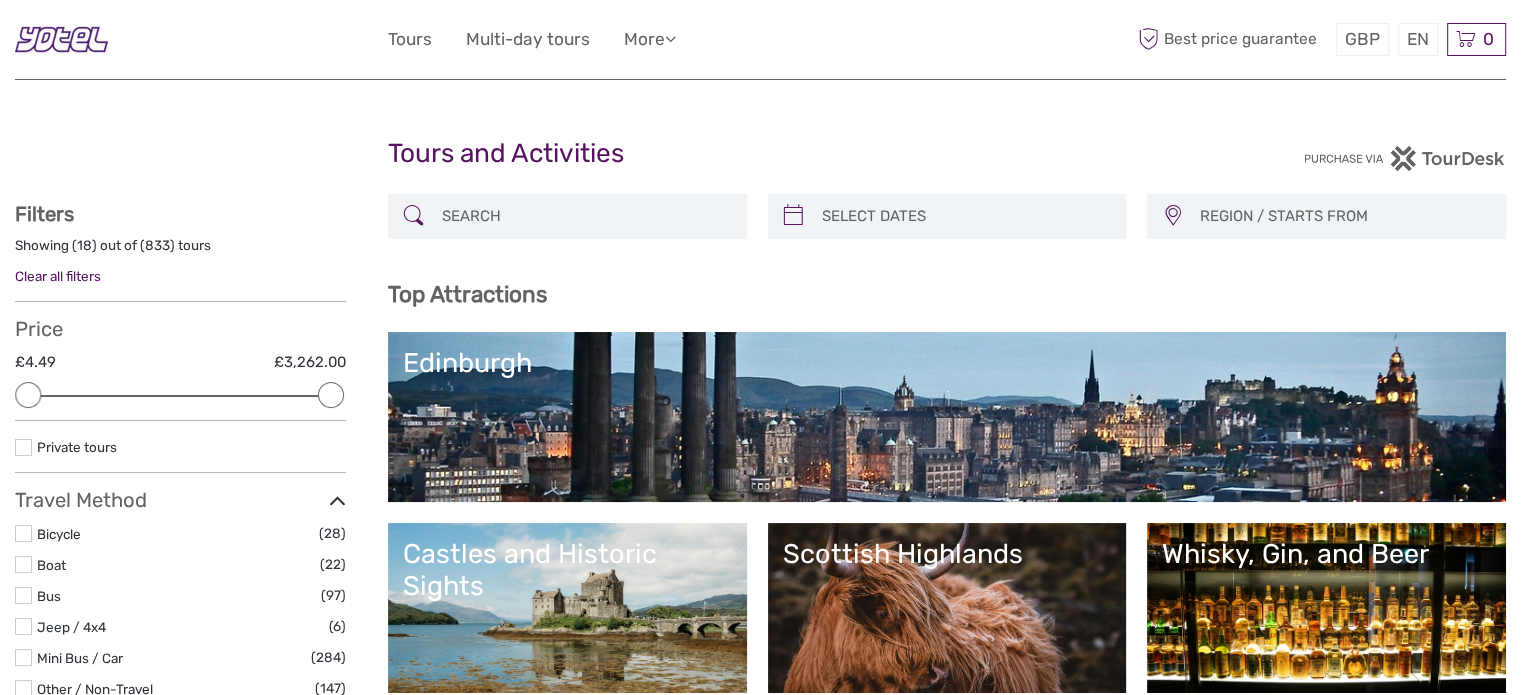 scroll, scrollTop: 0, scrollLeft: 0, axis: both 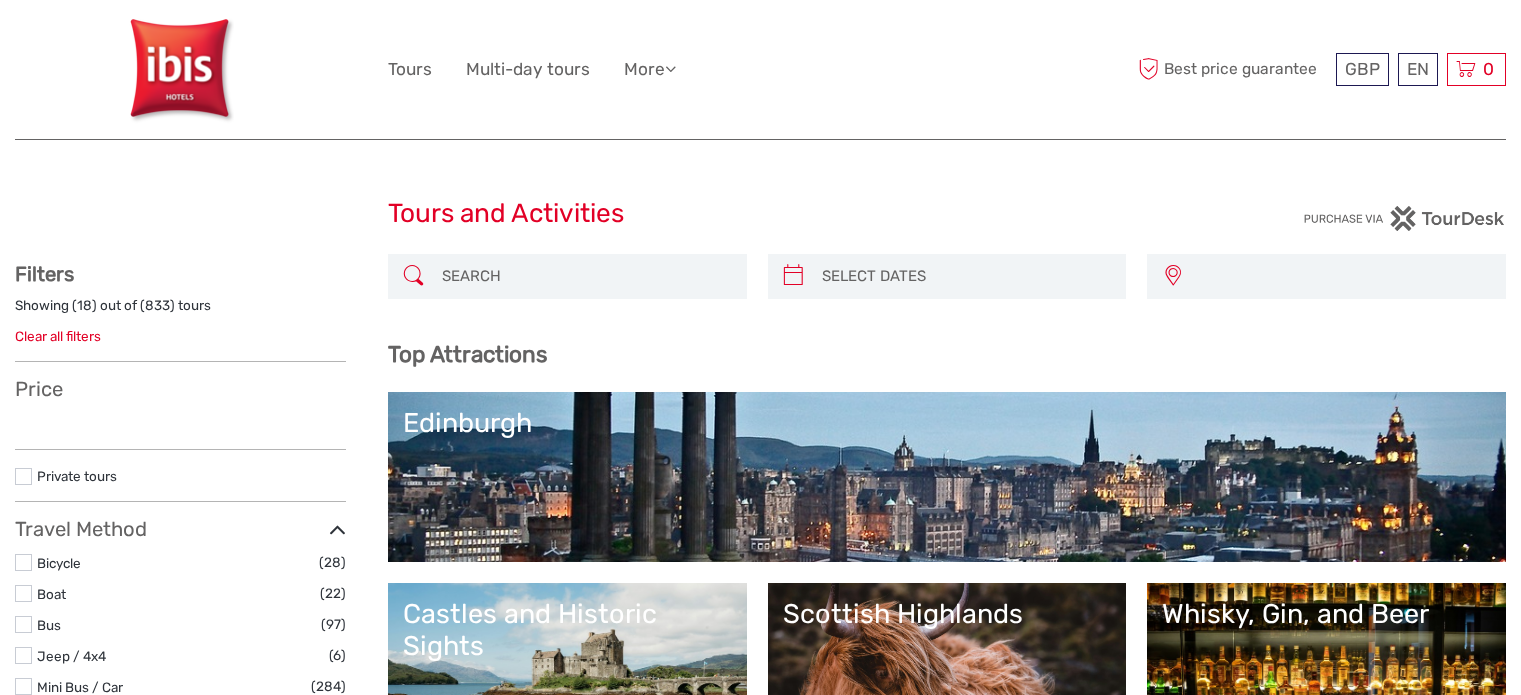select 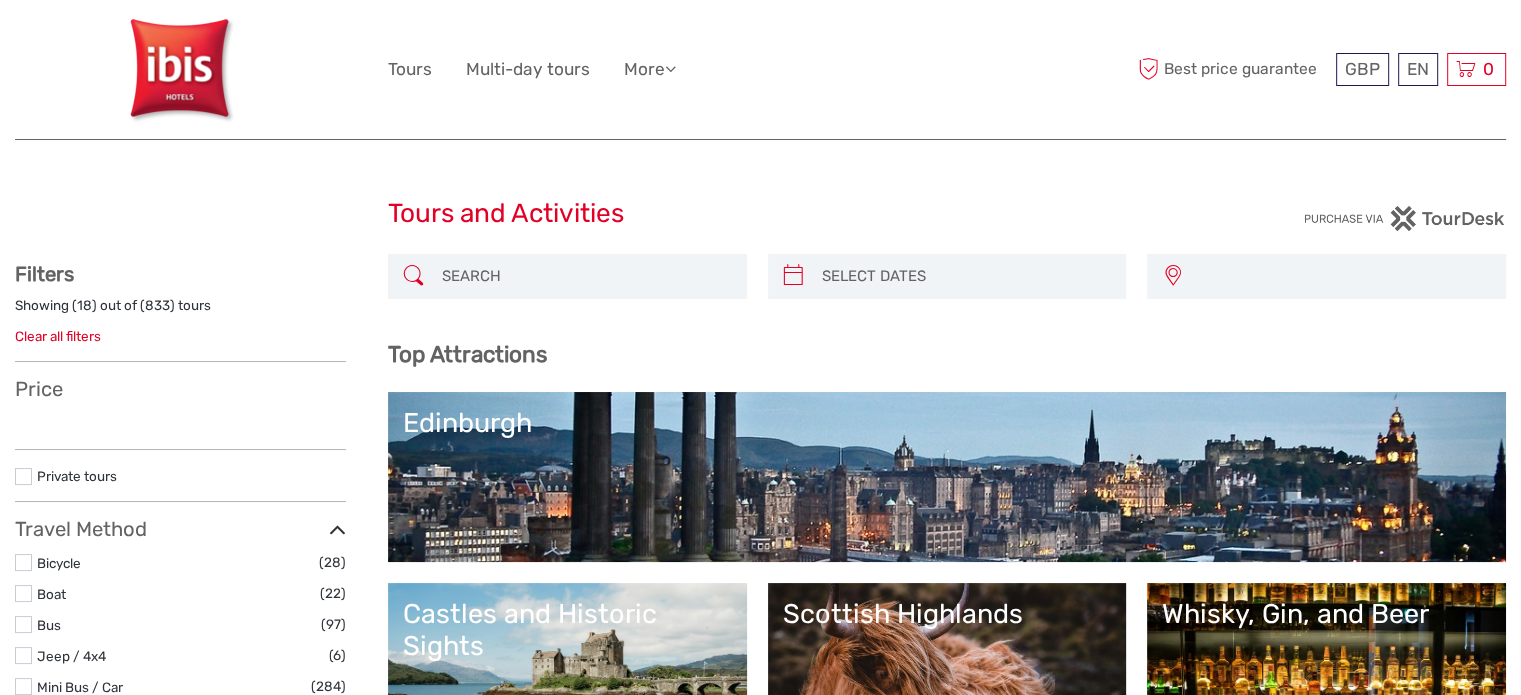 select 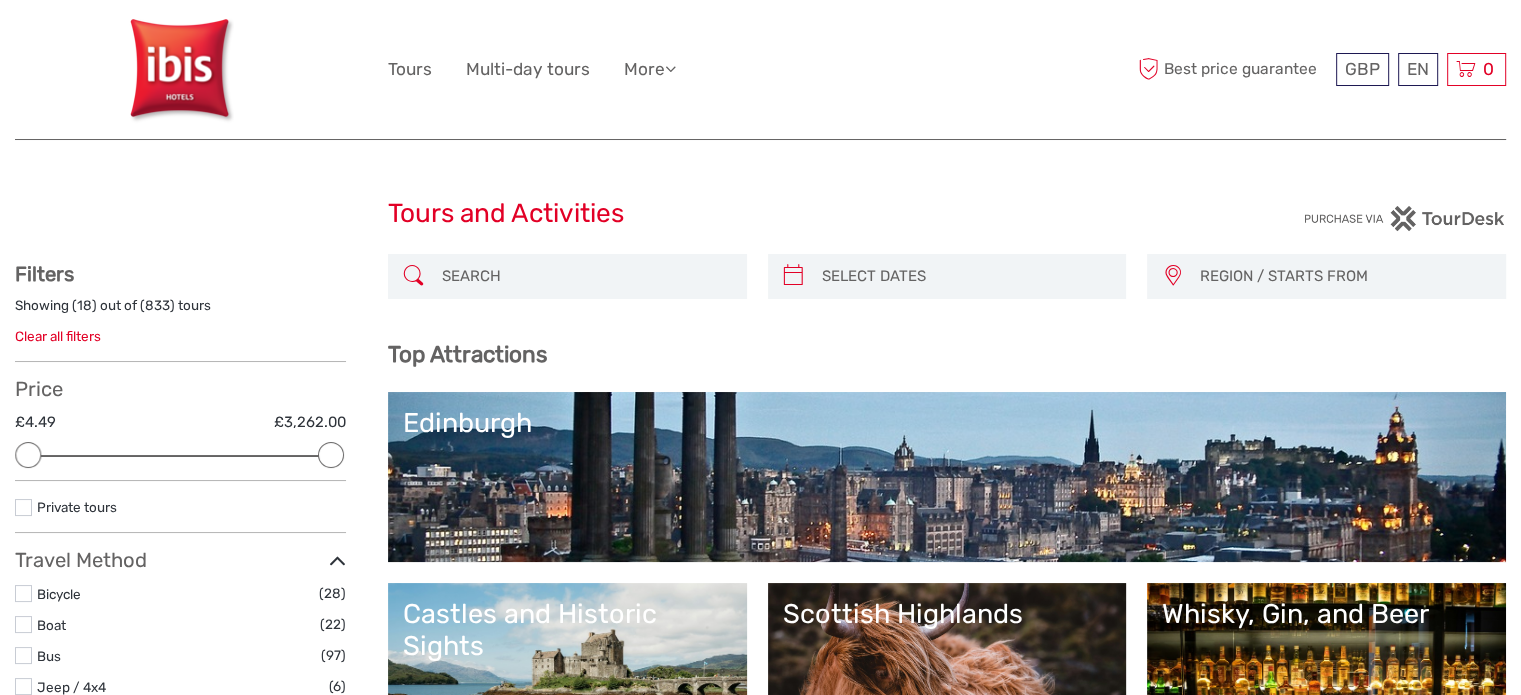 scroll, scrollTop: 0, scrollLeft: 0, axis: both 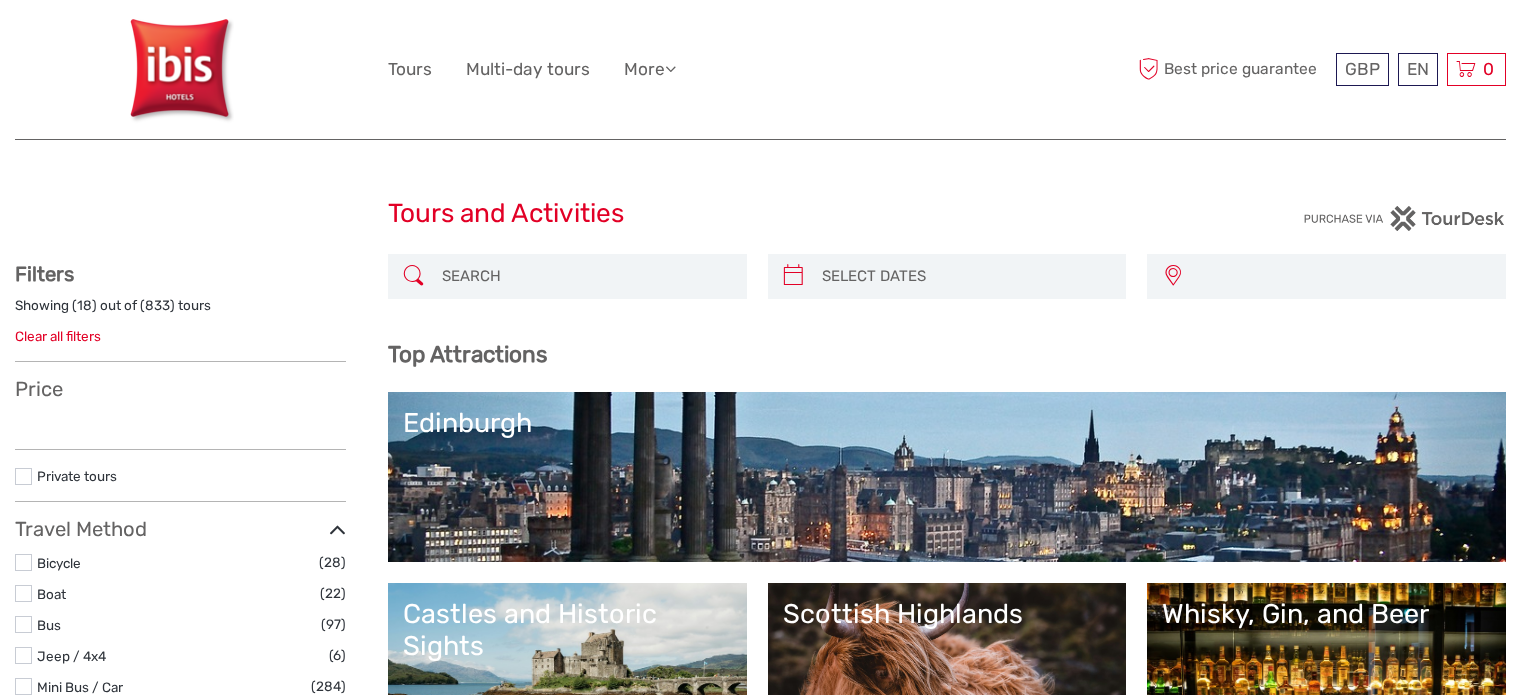 select 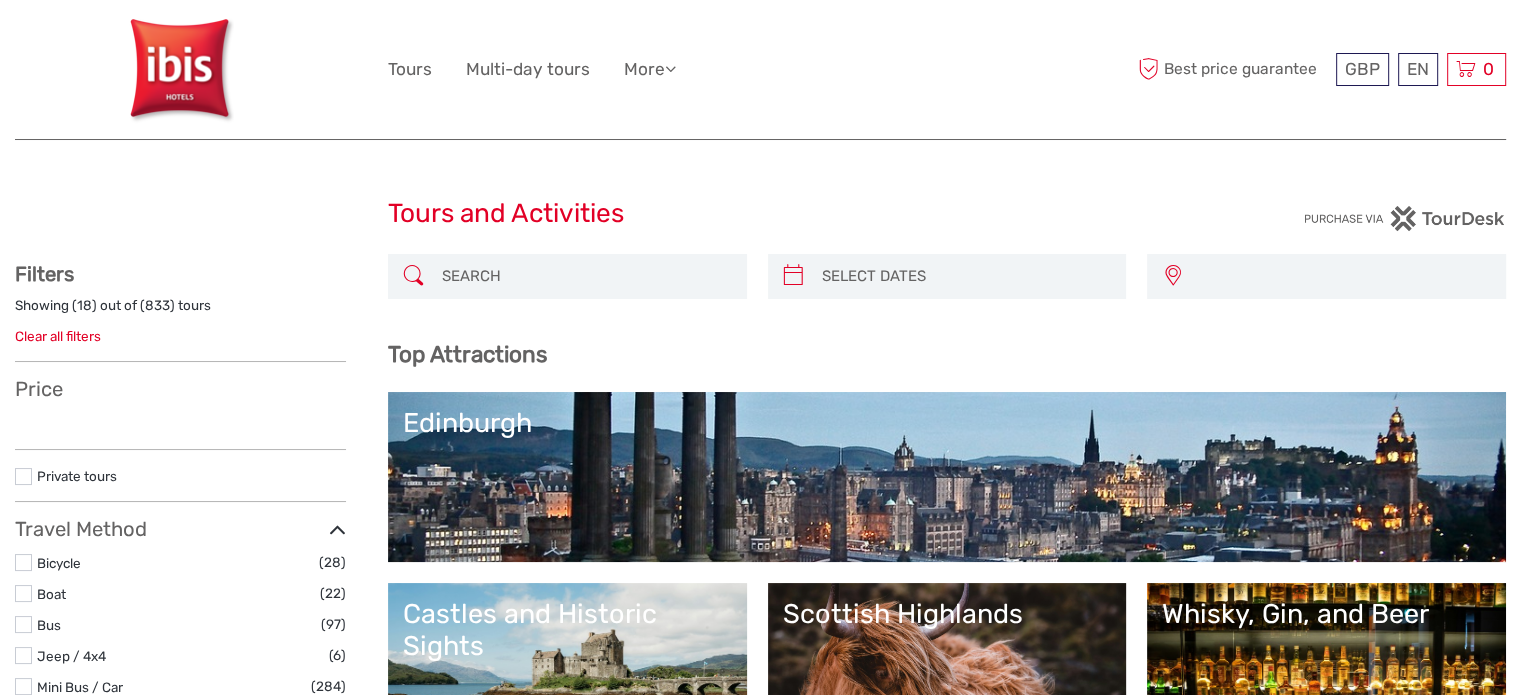 scroll, scrollTop: 0, scrollLeft: 0, axis: both 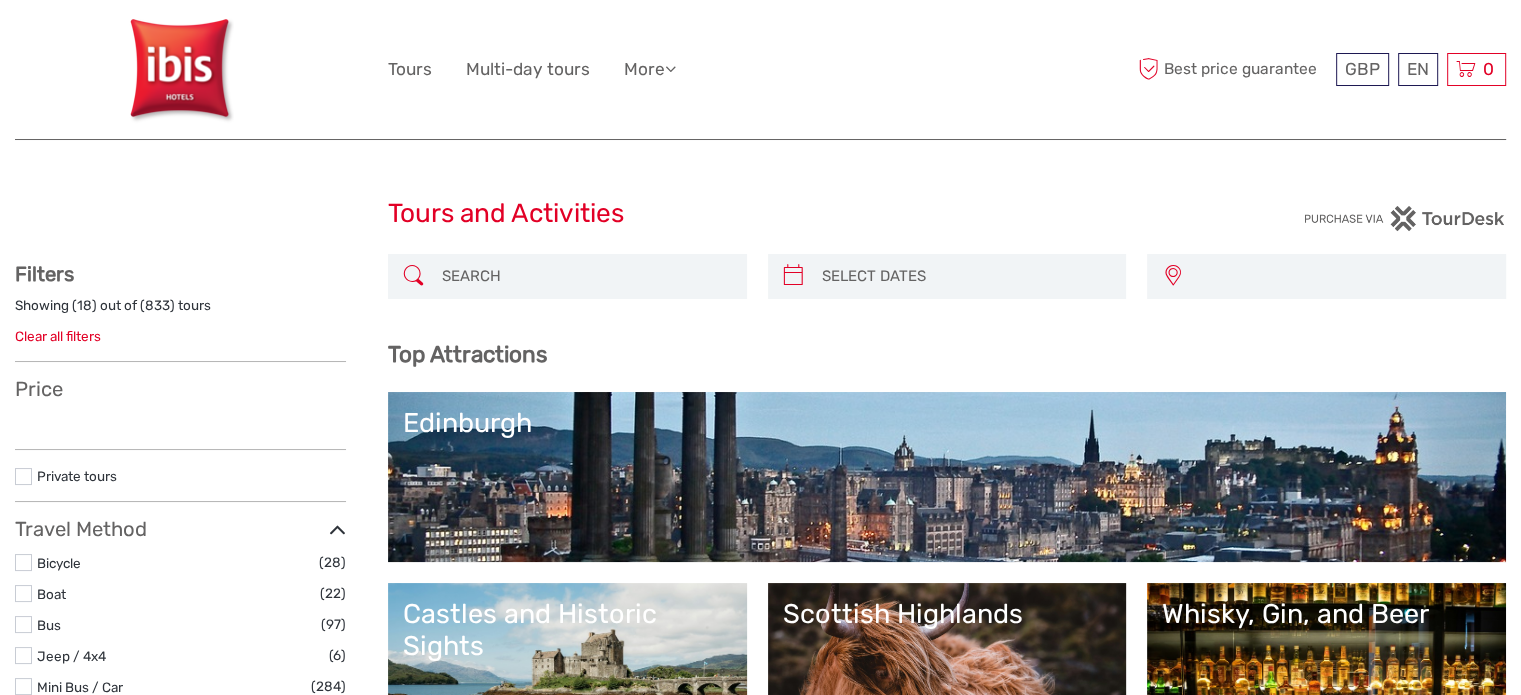 select 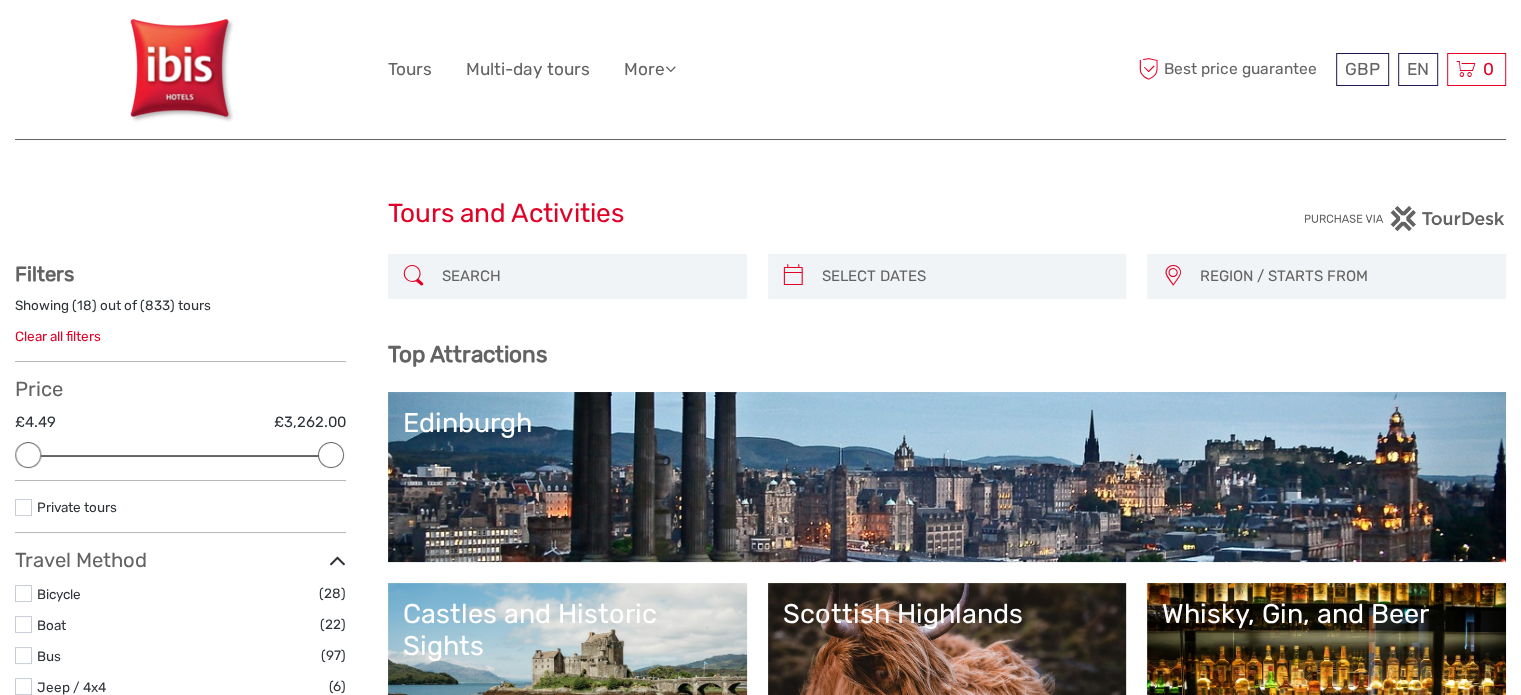 scroll, scrollTop: 0, scrollLeft: 0, axis: both 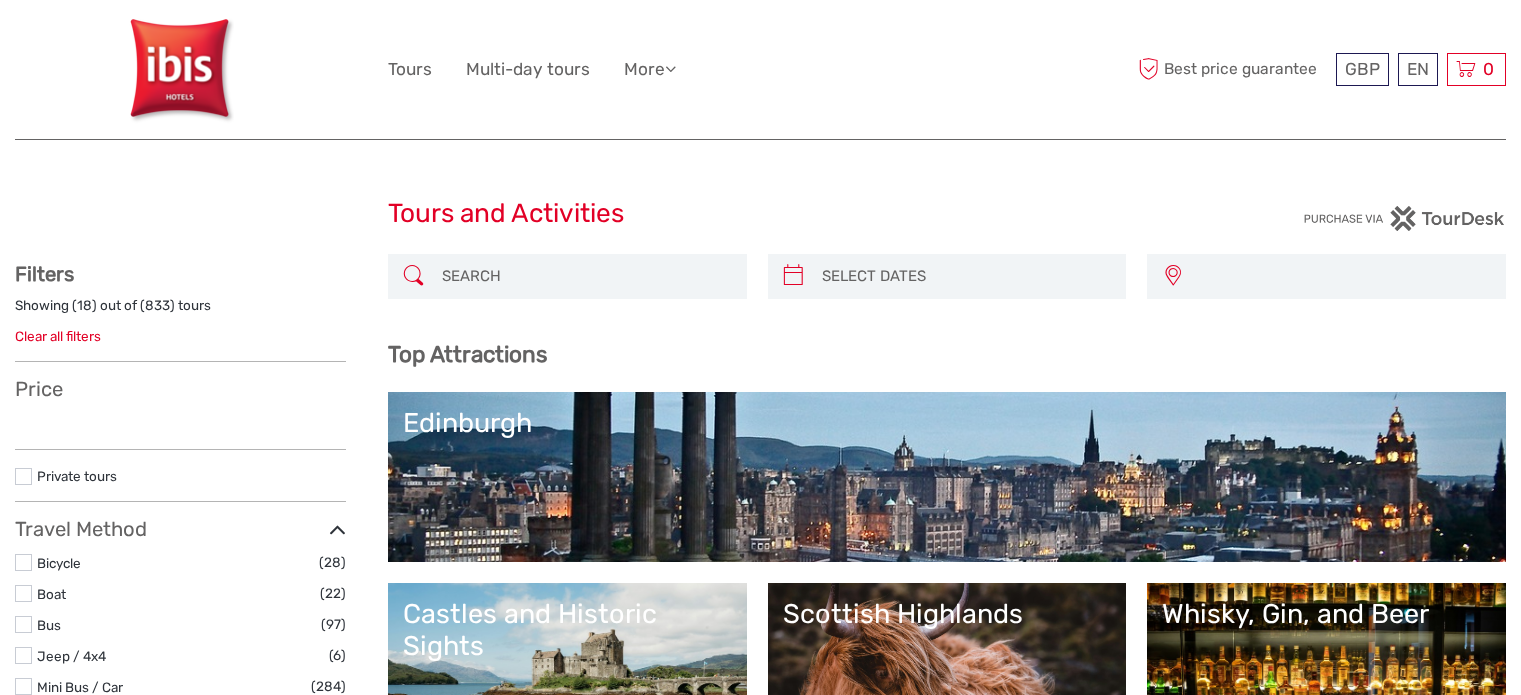 select 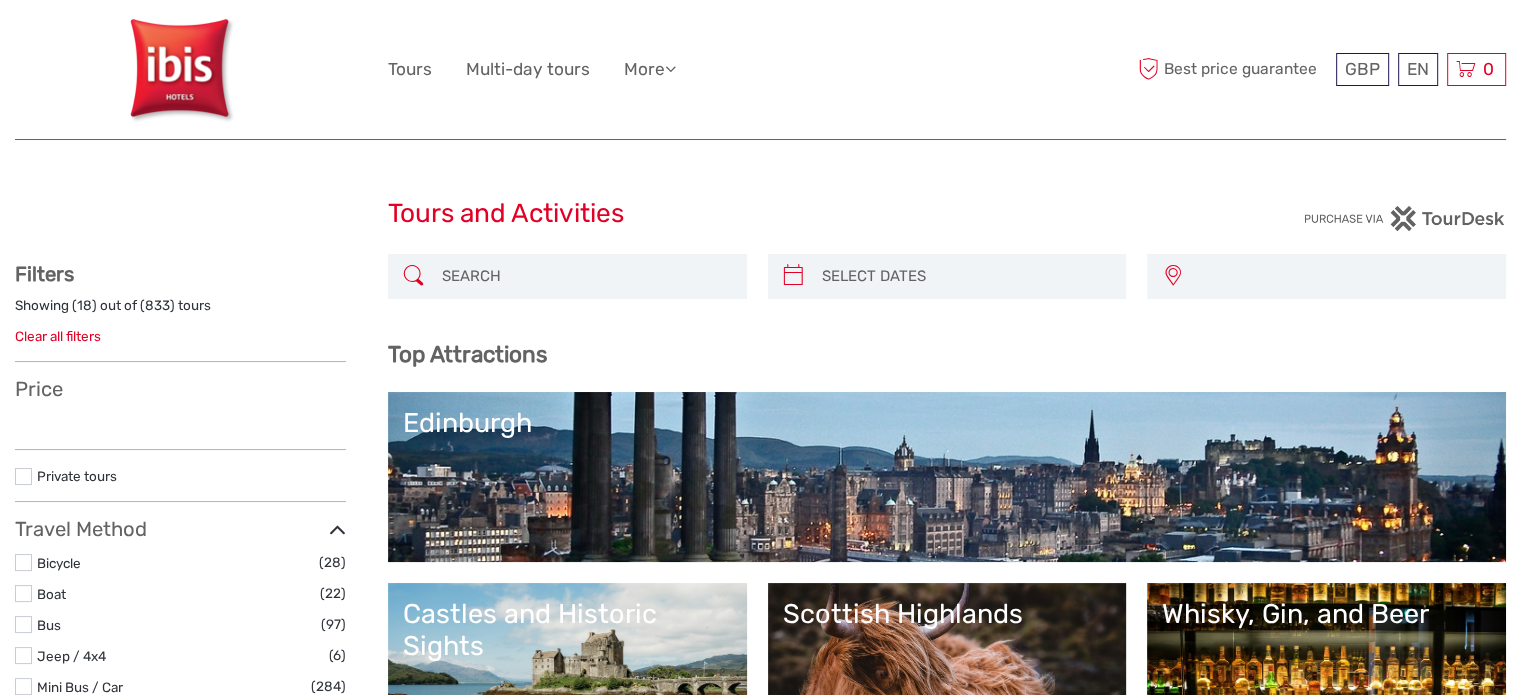 select 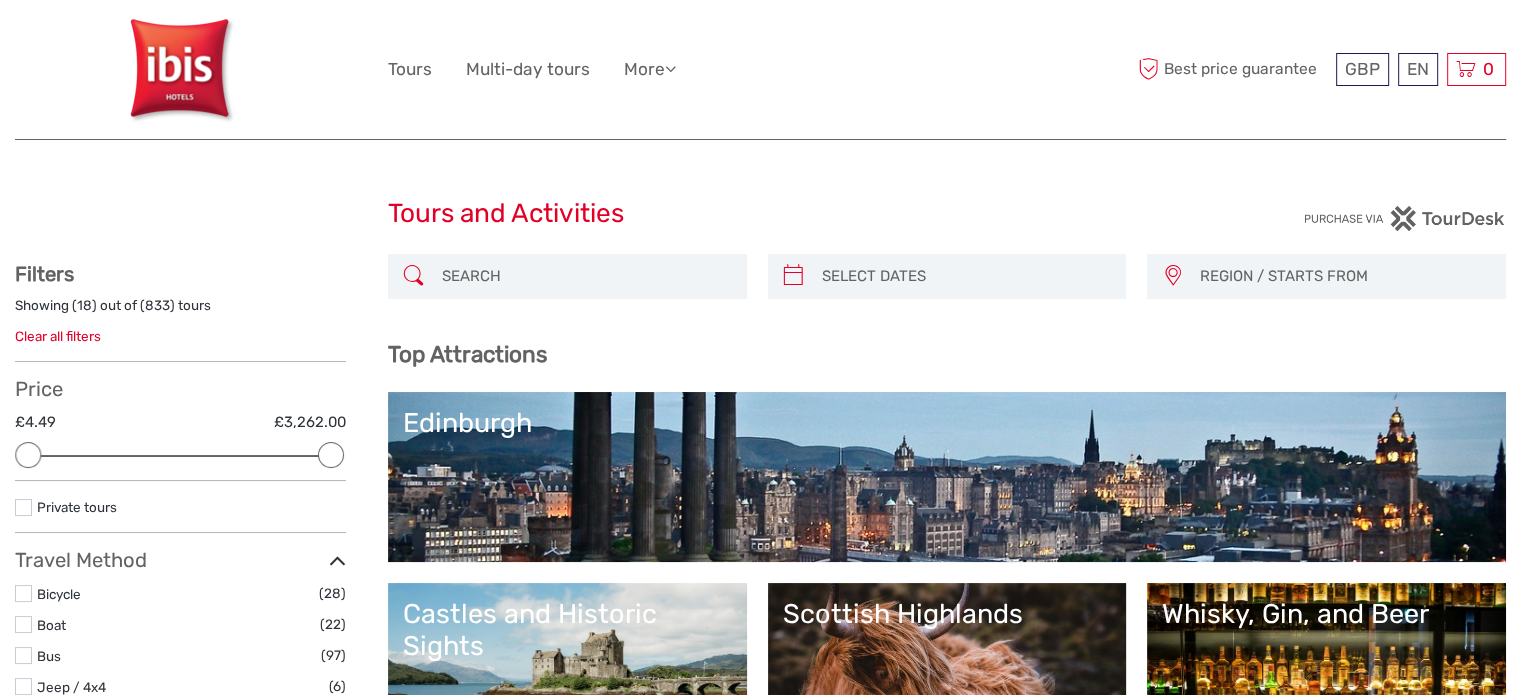 scroll, scrollTop: 0, scrollLeft: 0, axis: both 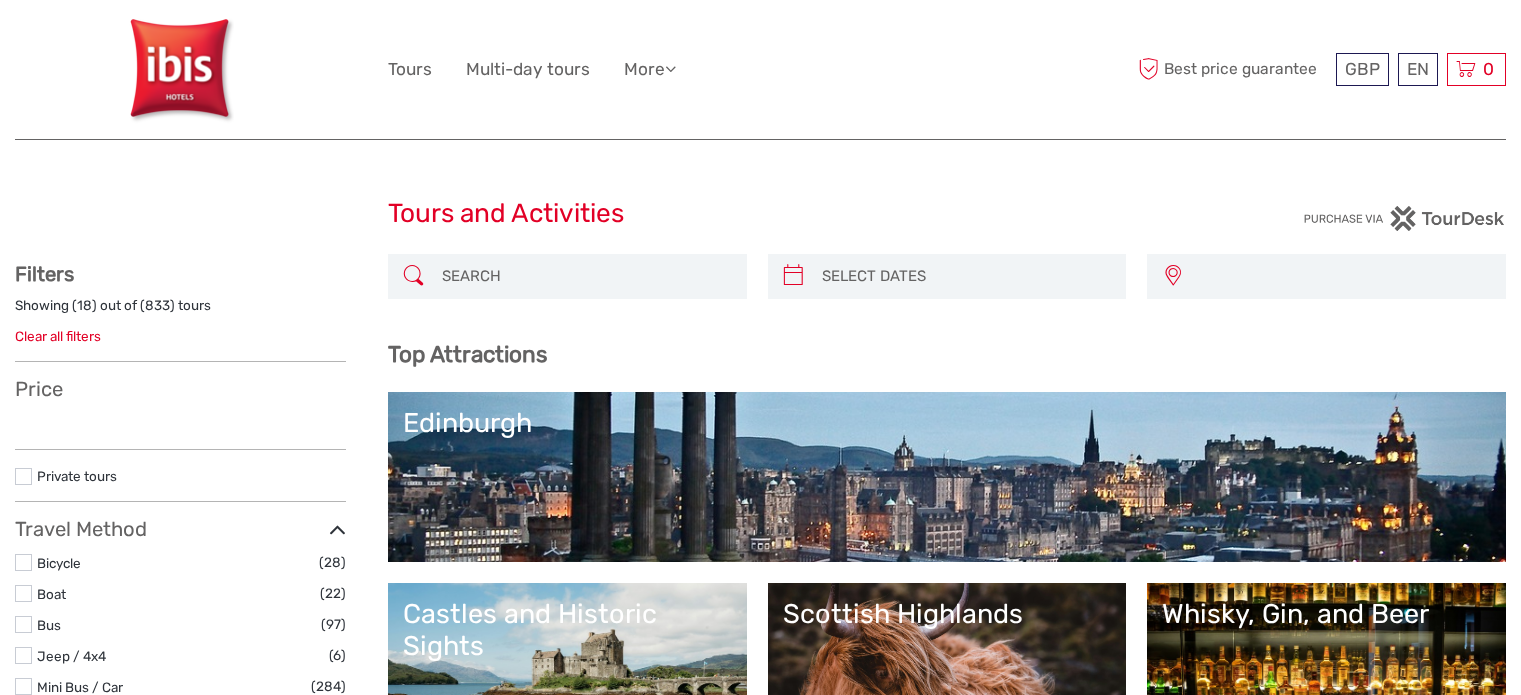 select 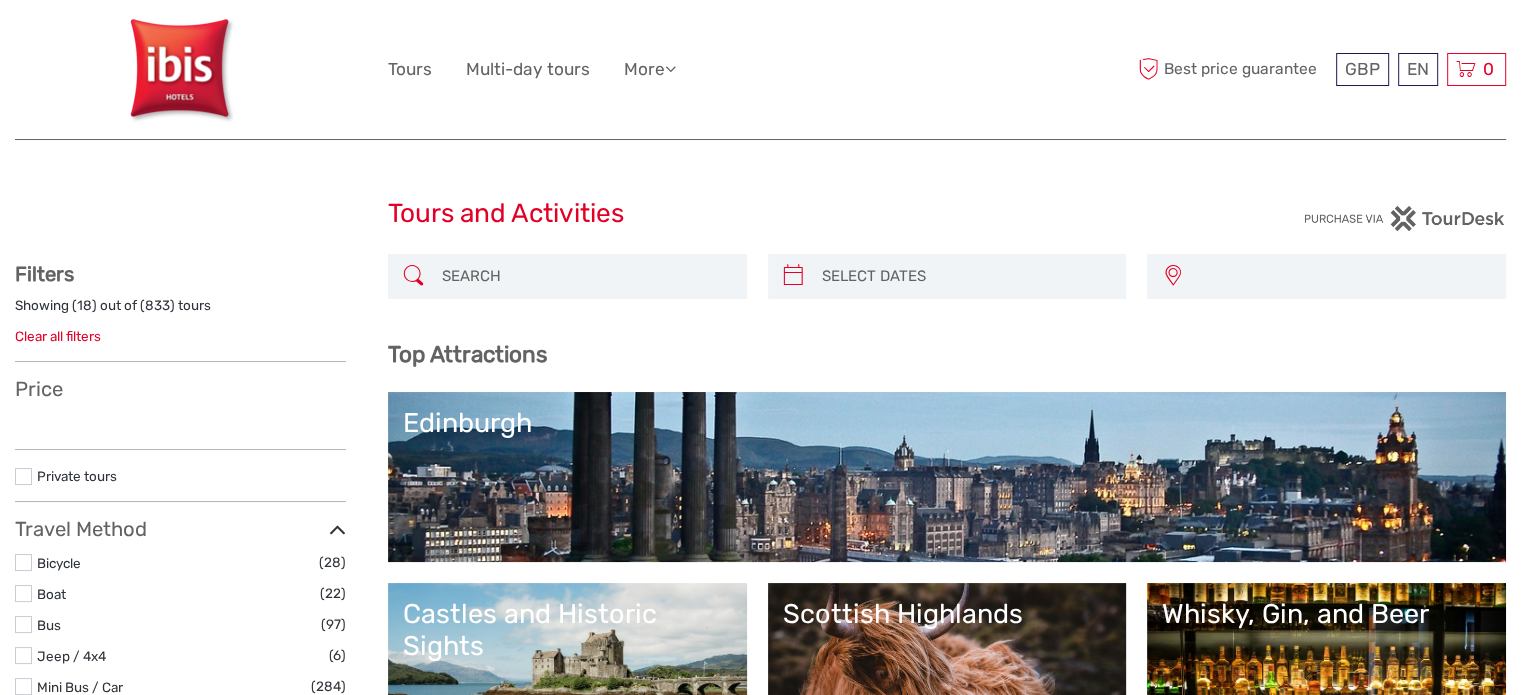 select 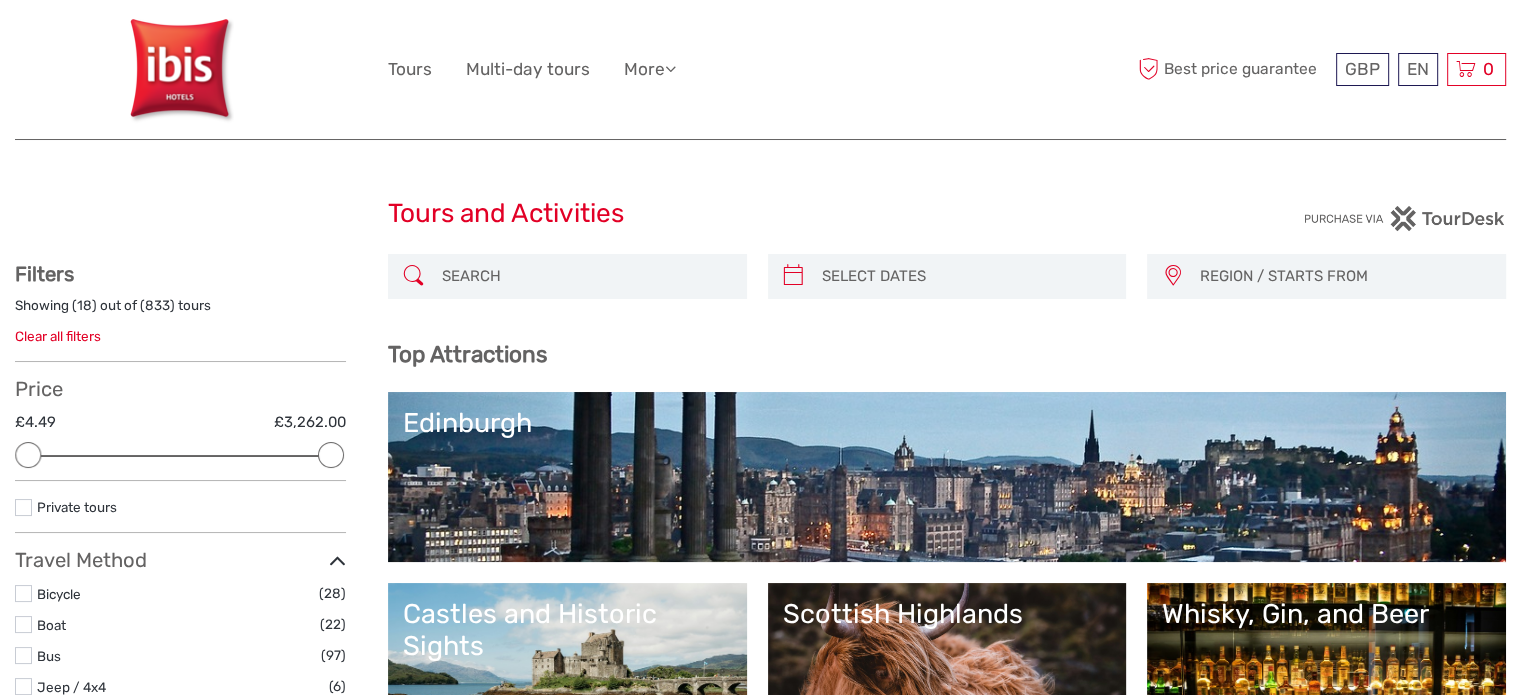 scroll, scrollTop: 0, scrollLeft: 0, axis: both 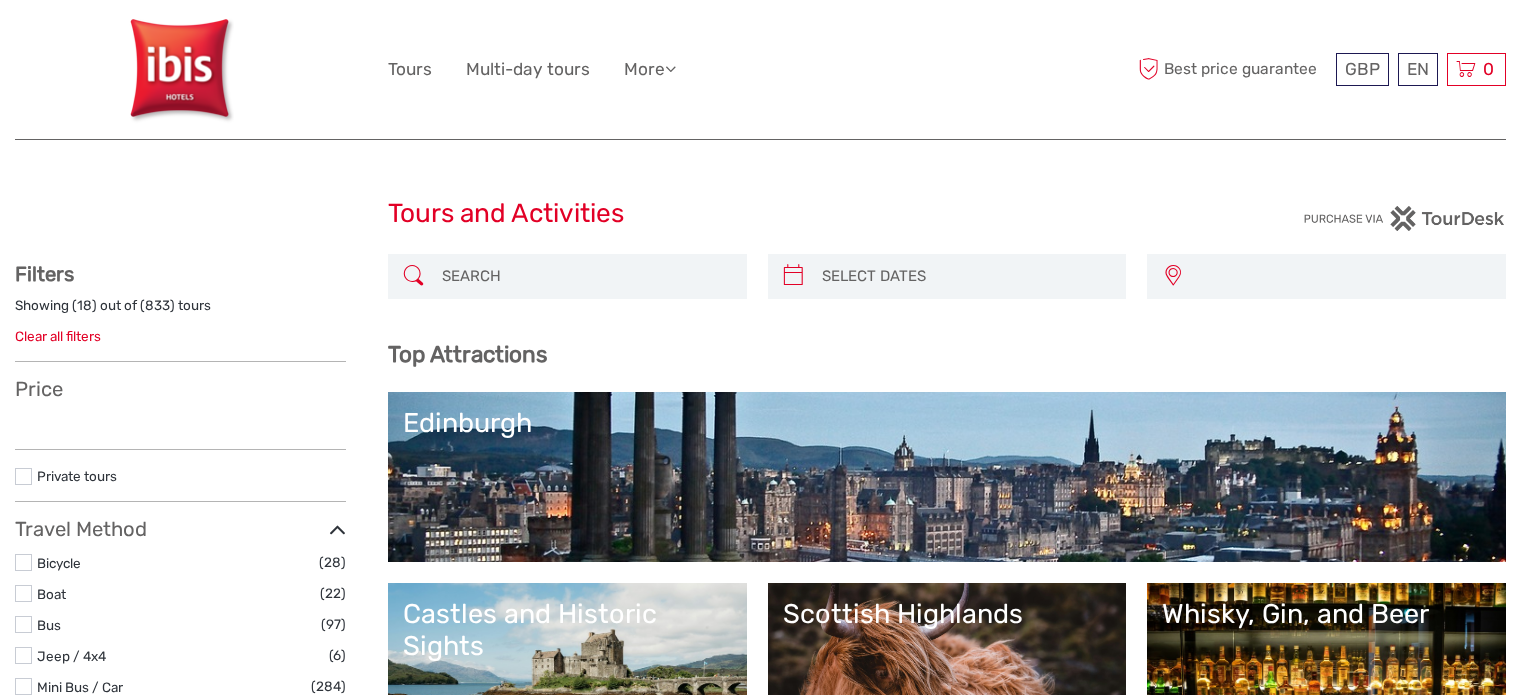 select 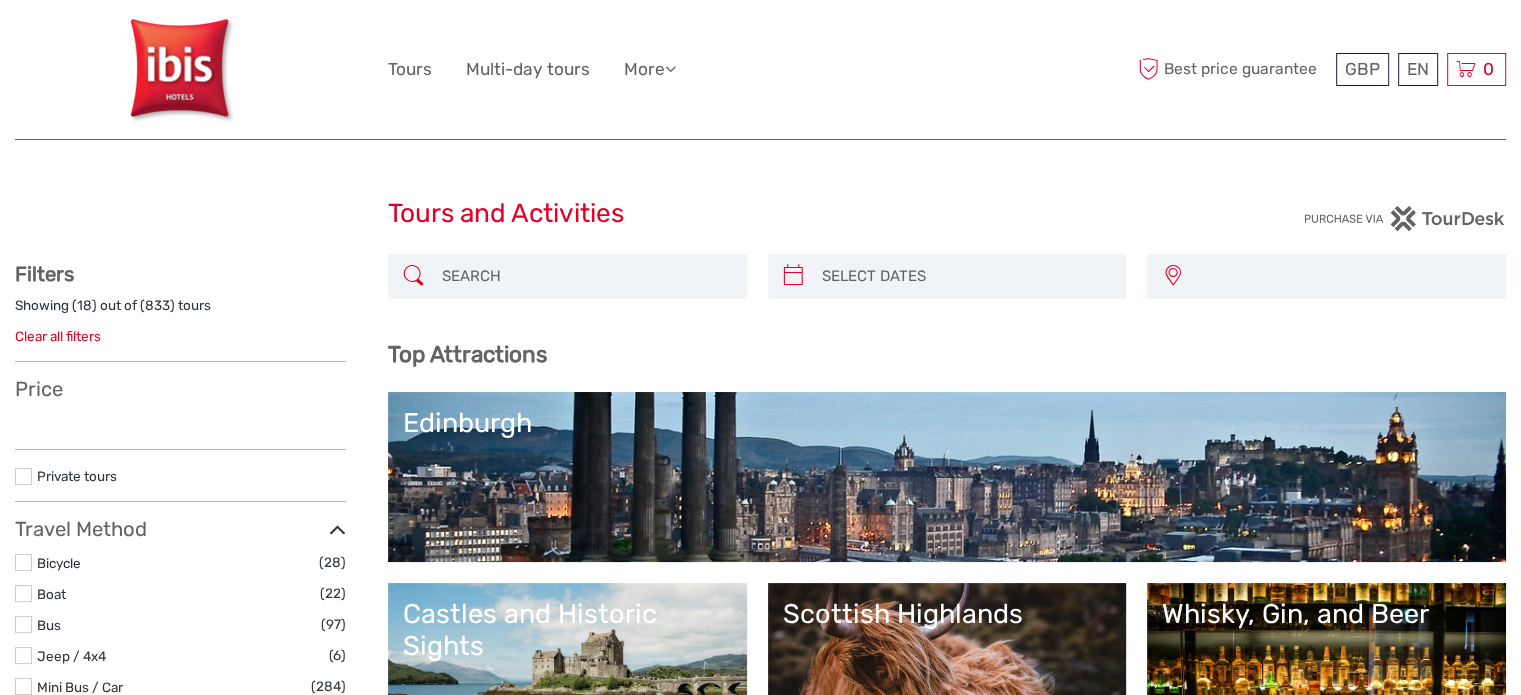 select 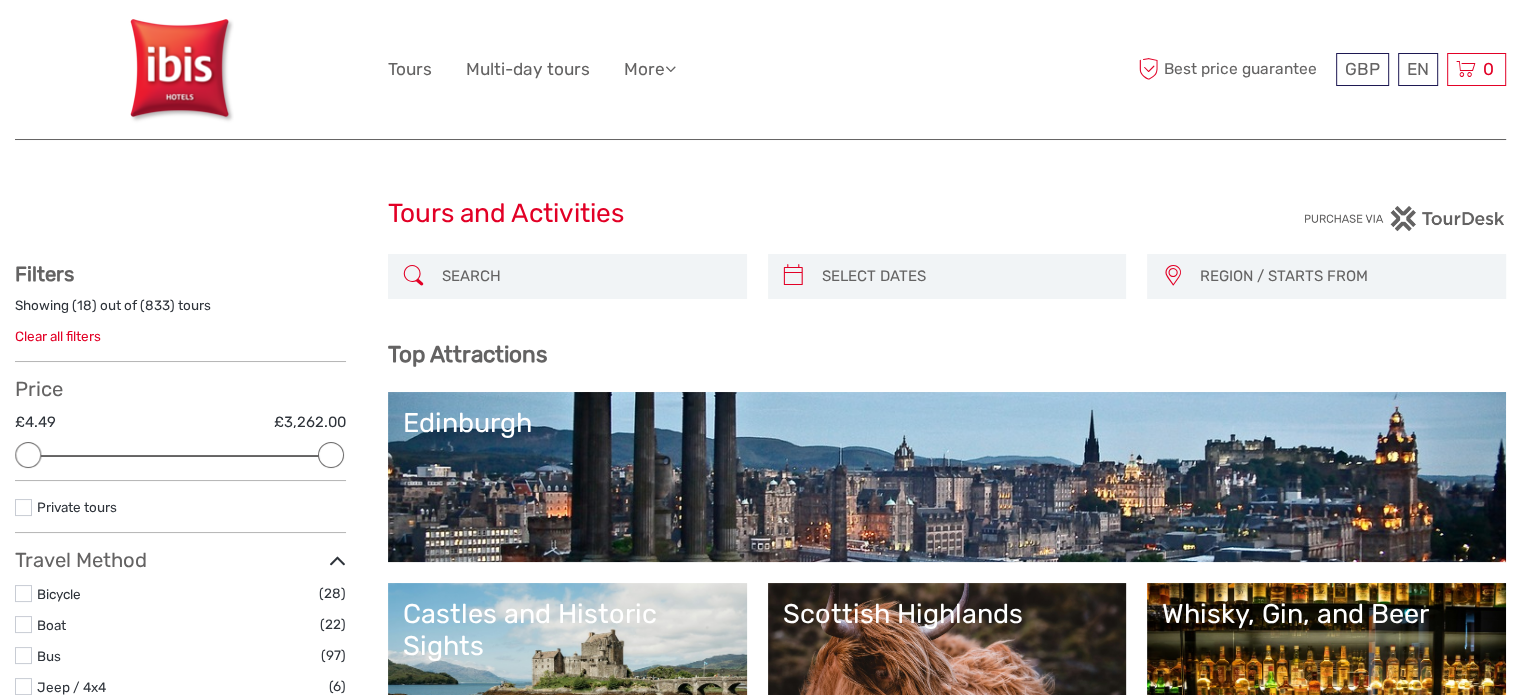 scroll, scrollTop: 0, scrollLeft: 0, axis: both 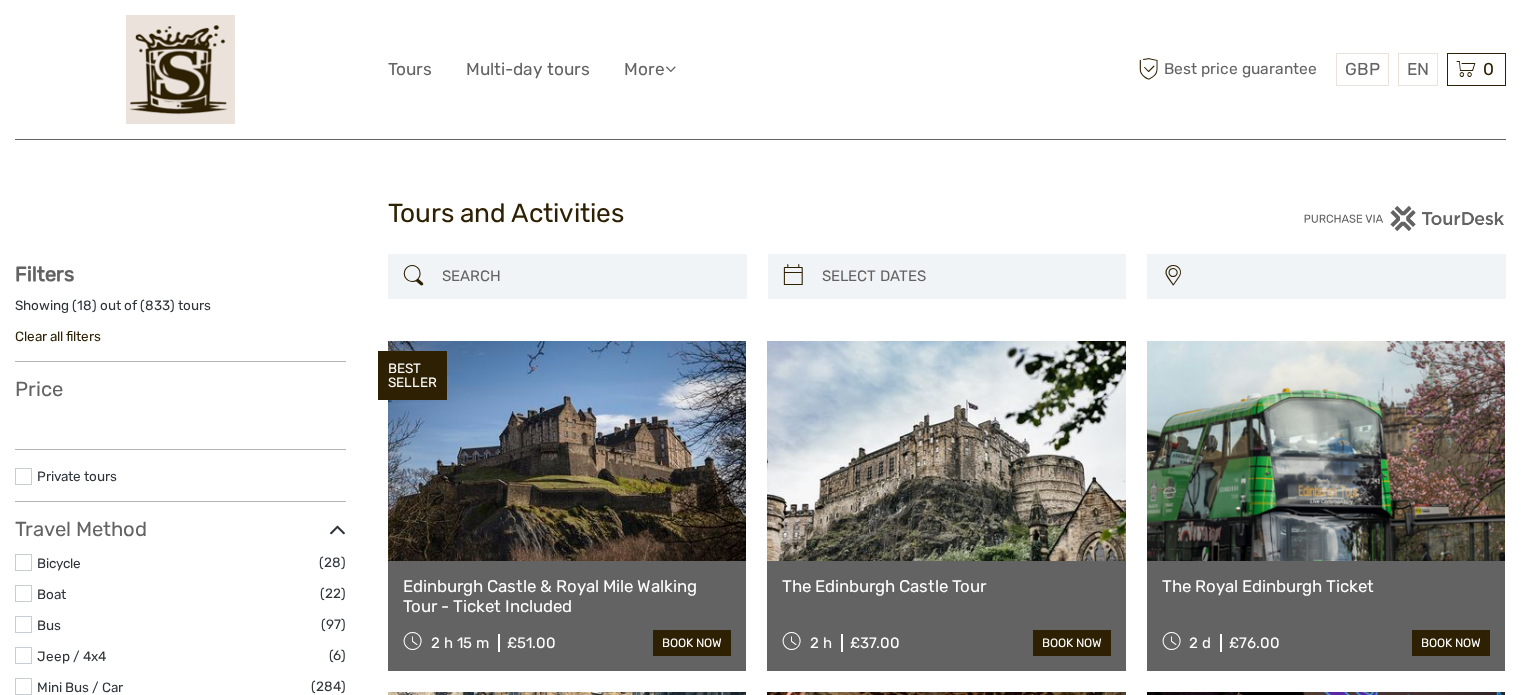select 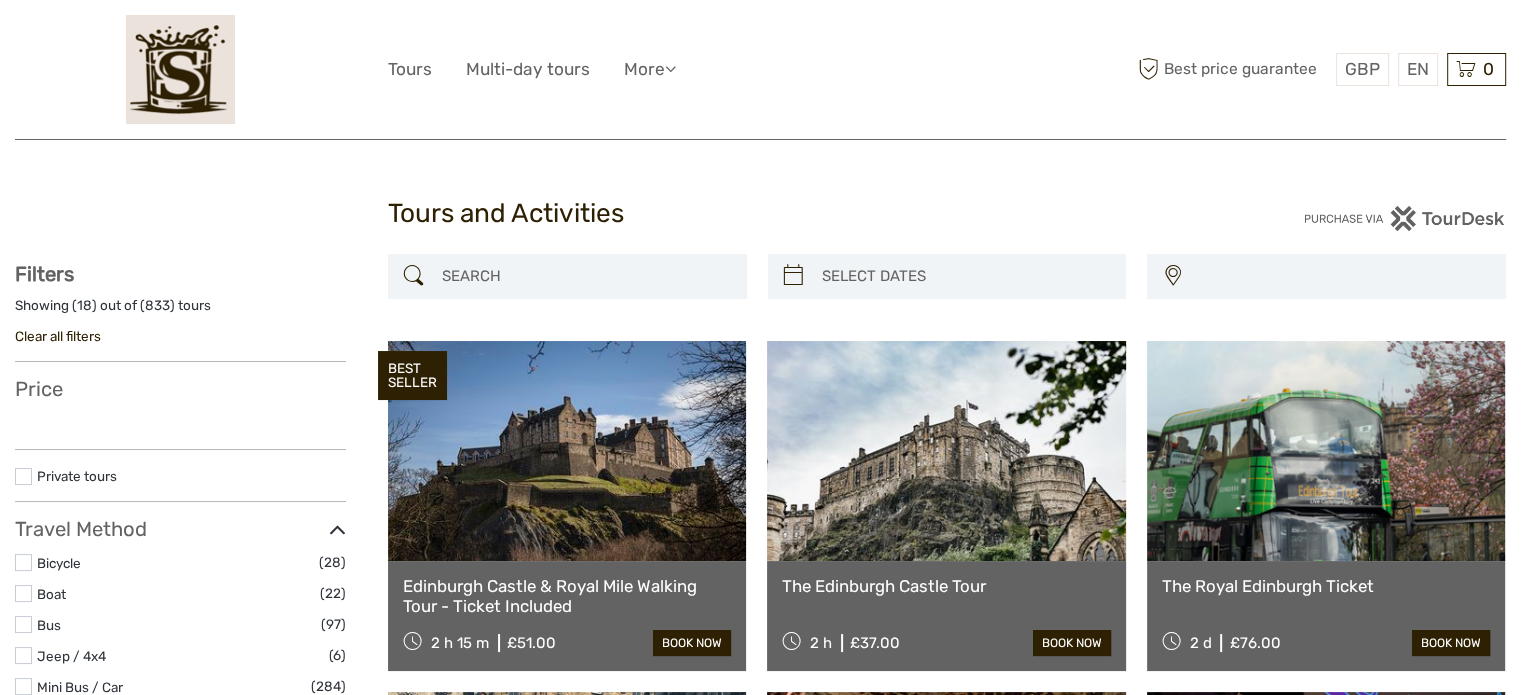 scroll, scrollTop: 0, scrollLeft: 0, axis: both 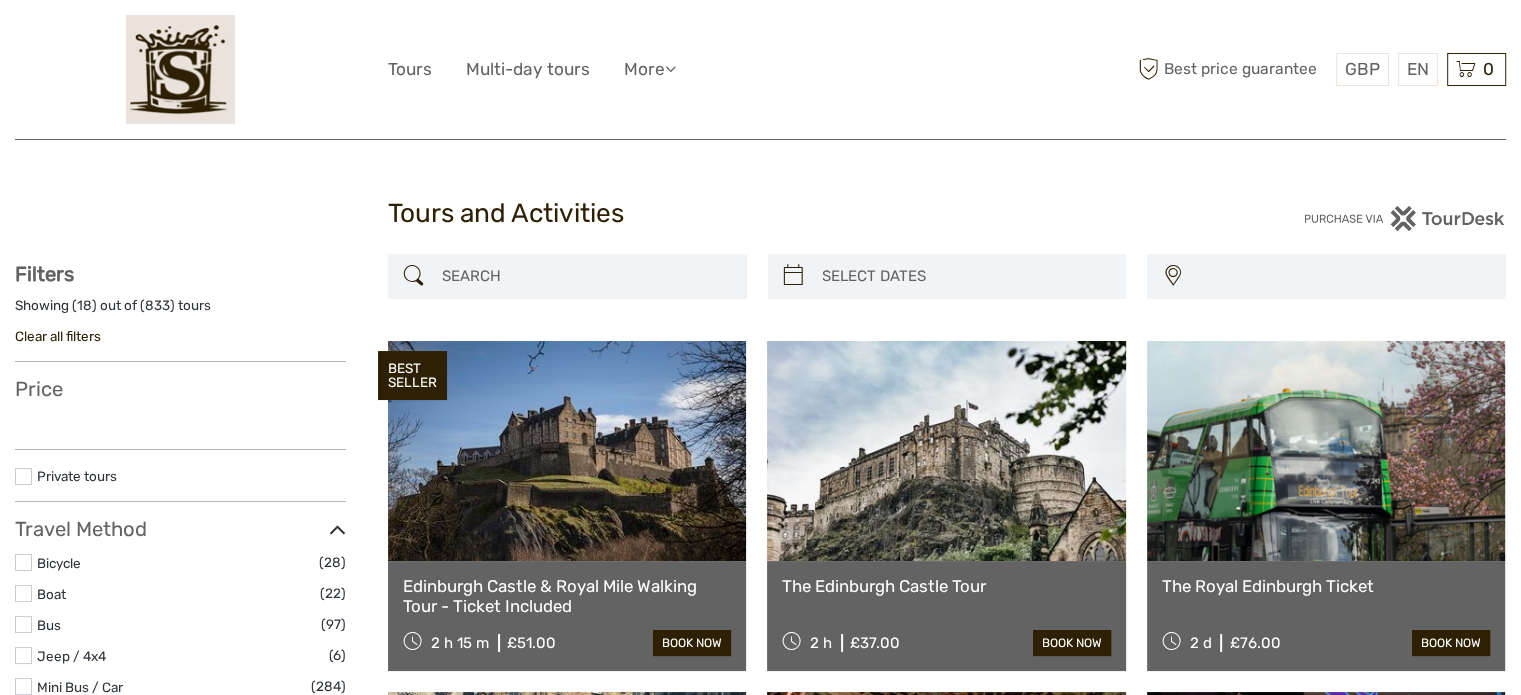select 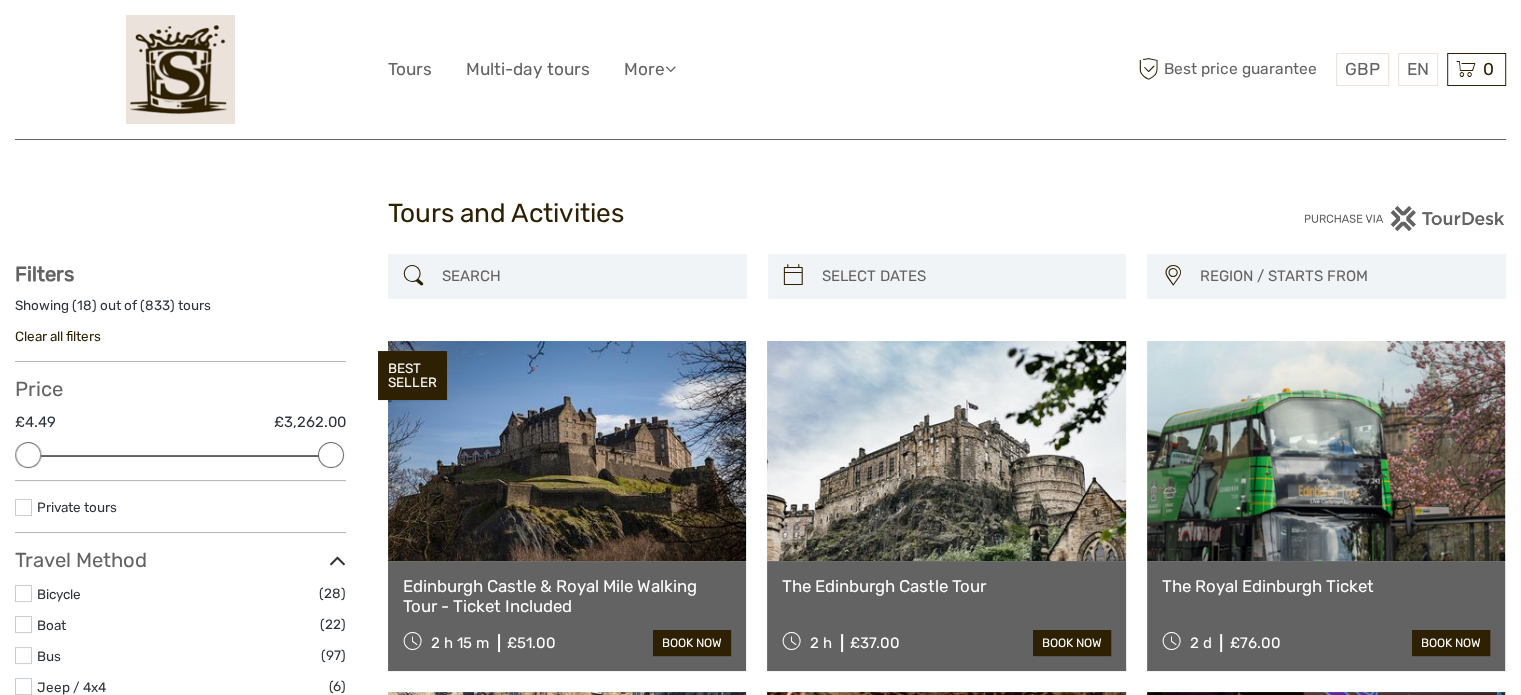 scroll, scrollTop: 0, scrollLeft: 0, axis: both 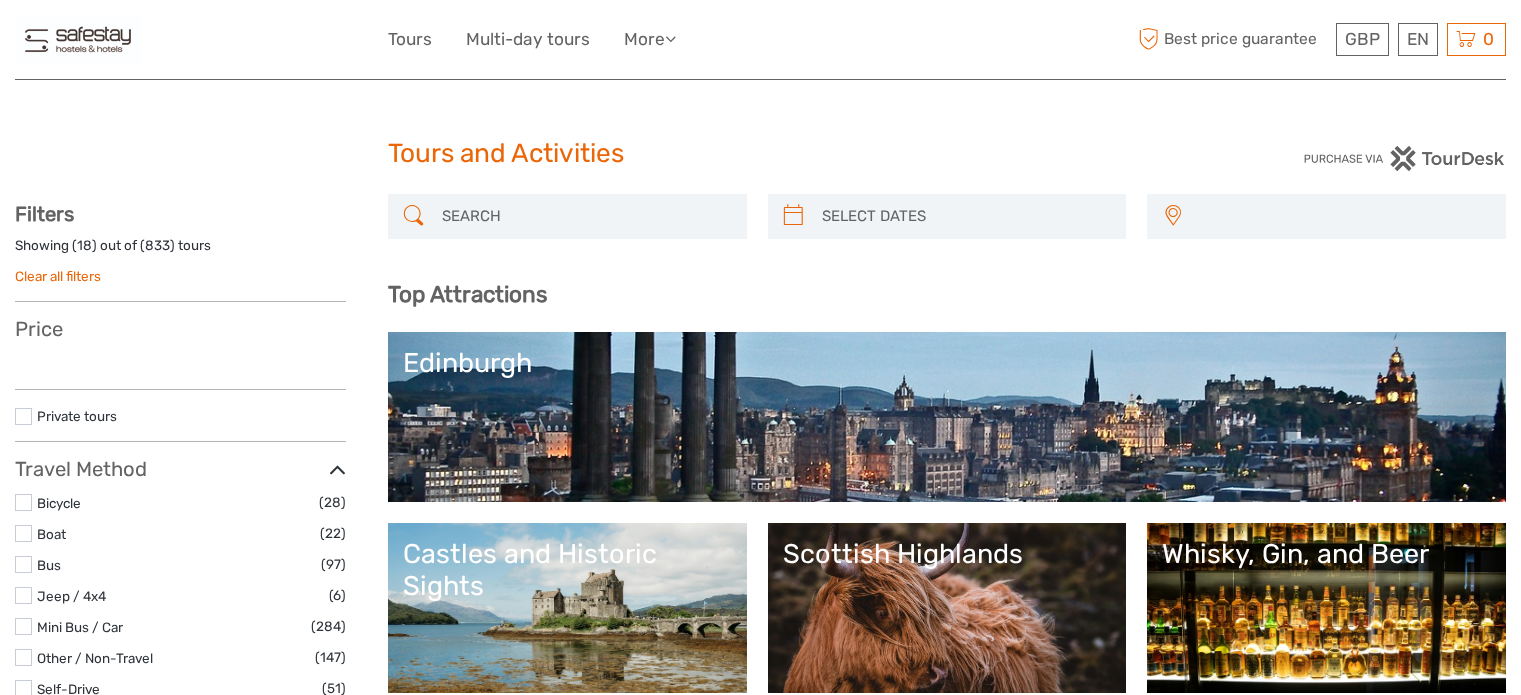 select 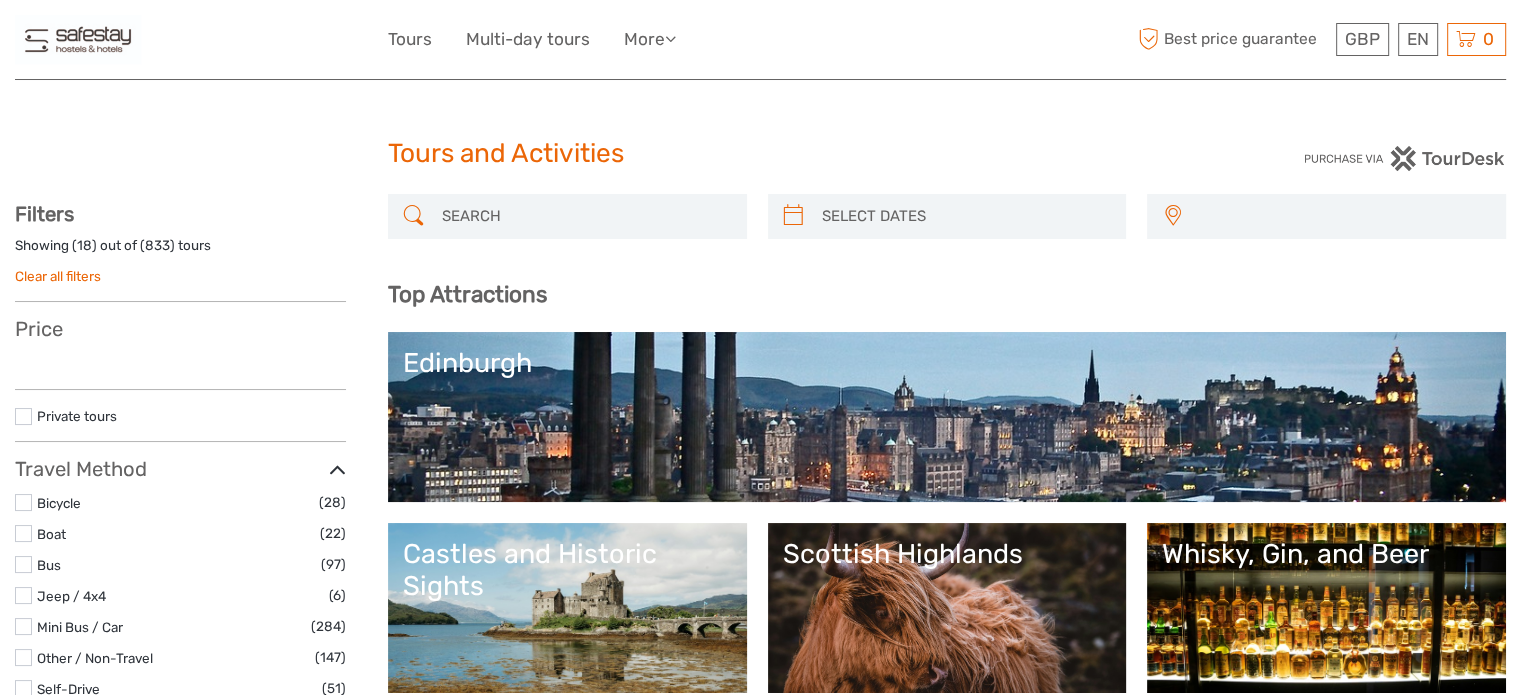 select 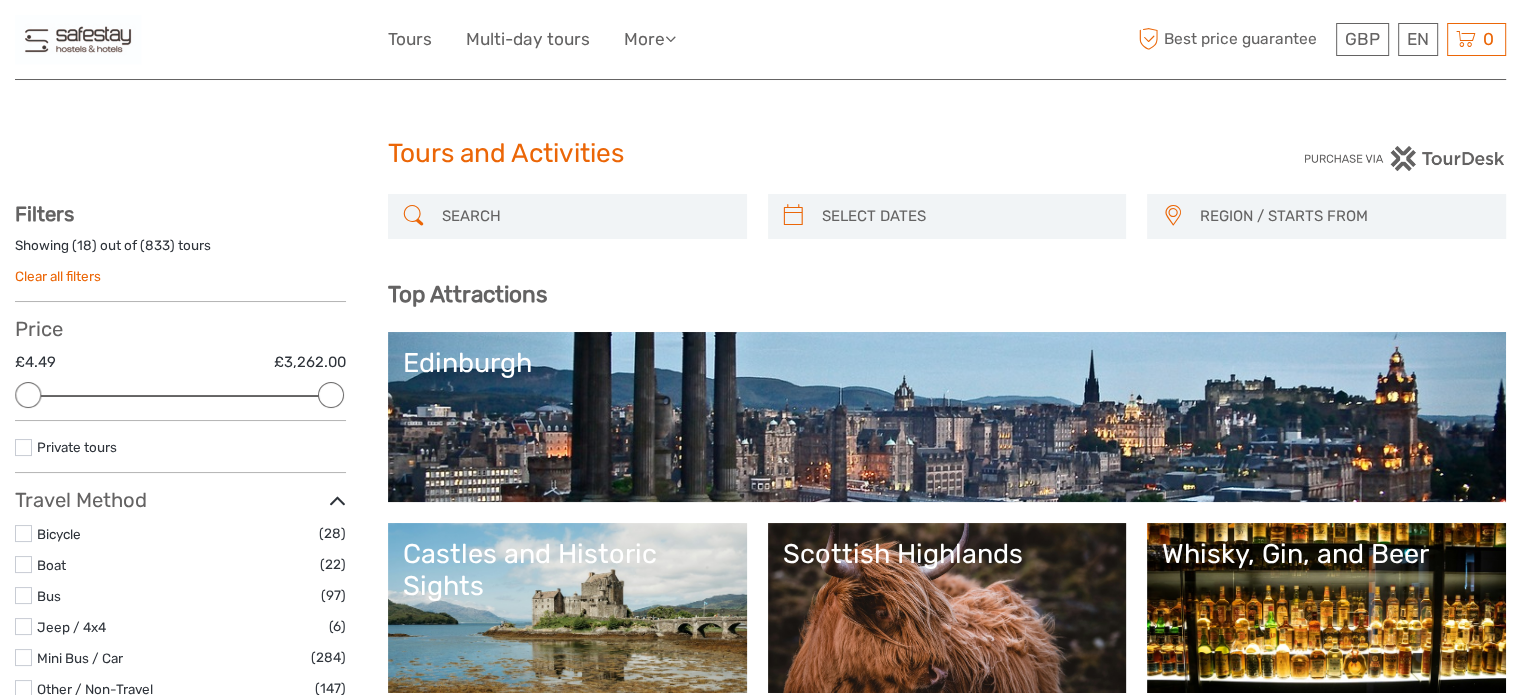scroll, scrollTop: 0, scrollLeft: 0, axis: both 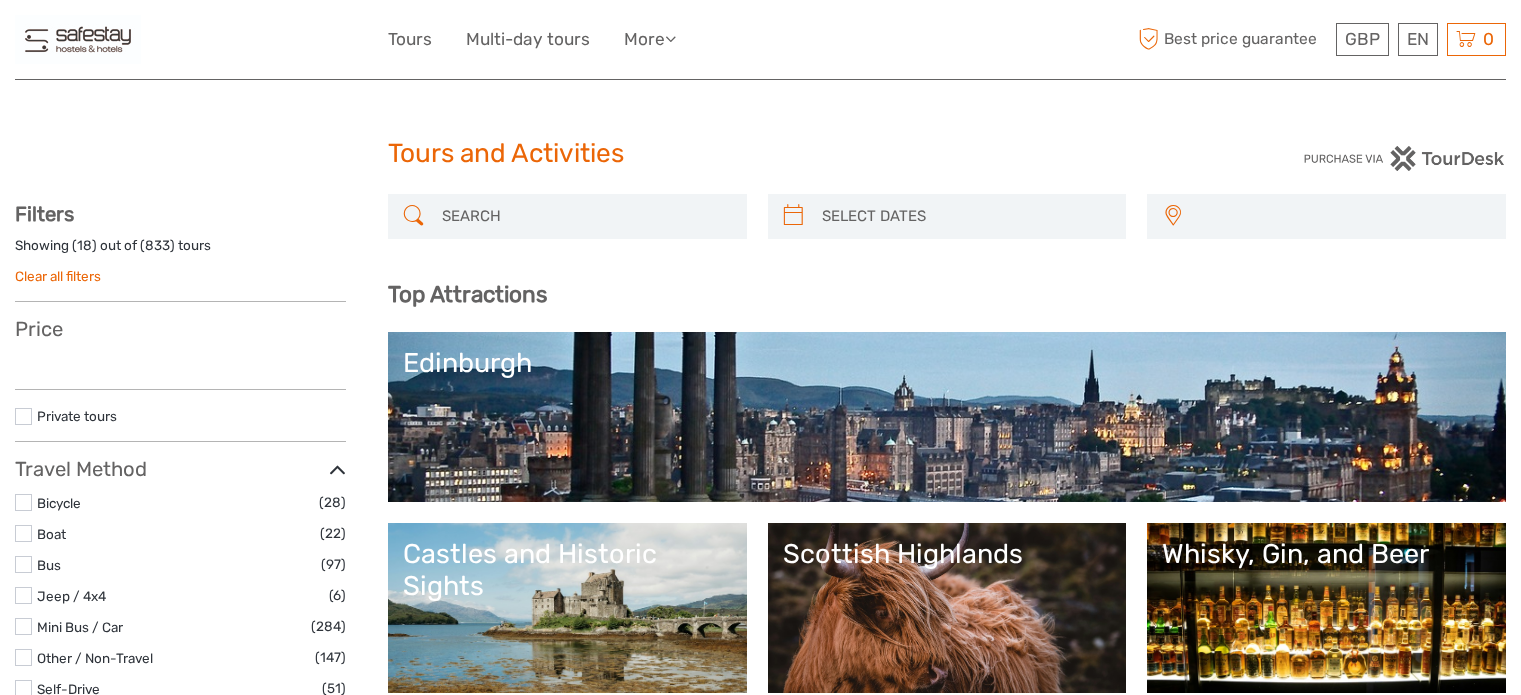 select 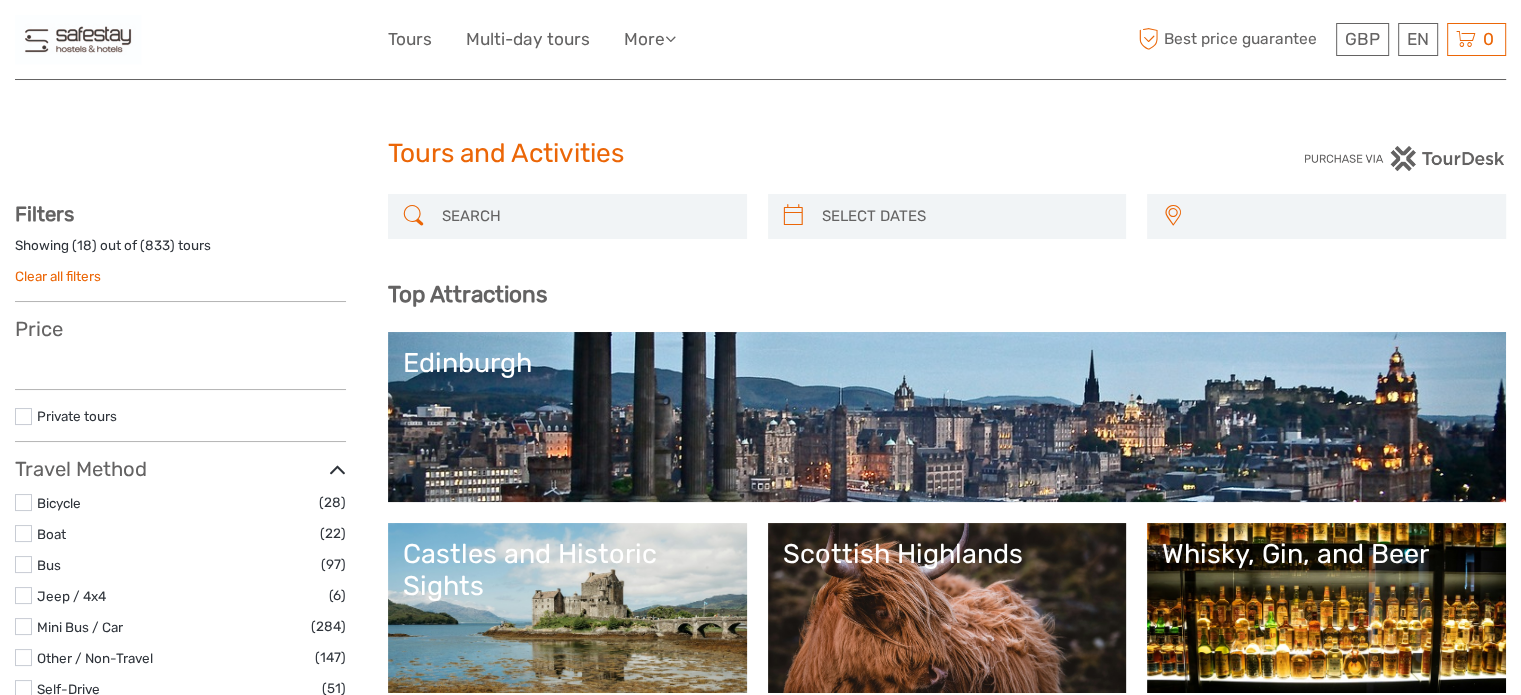 scroll, scrollTop: 0, scrollLeft: 0, axis: both 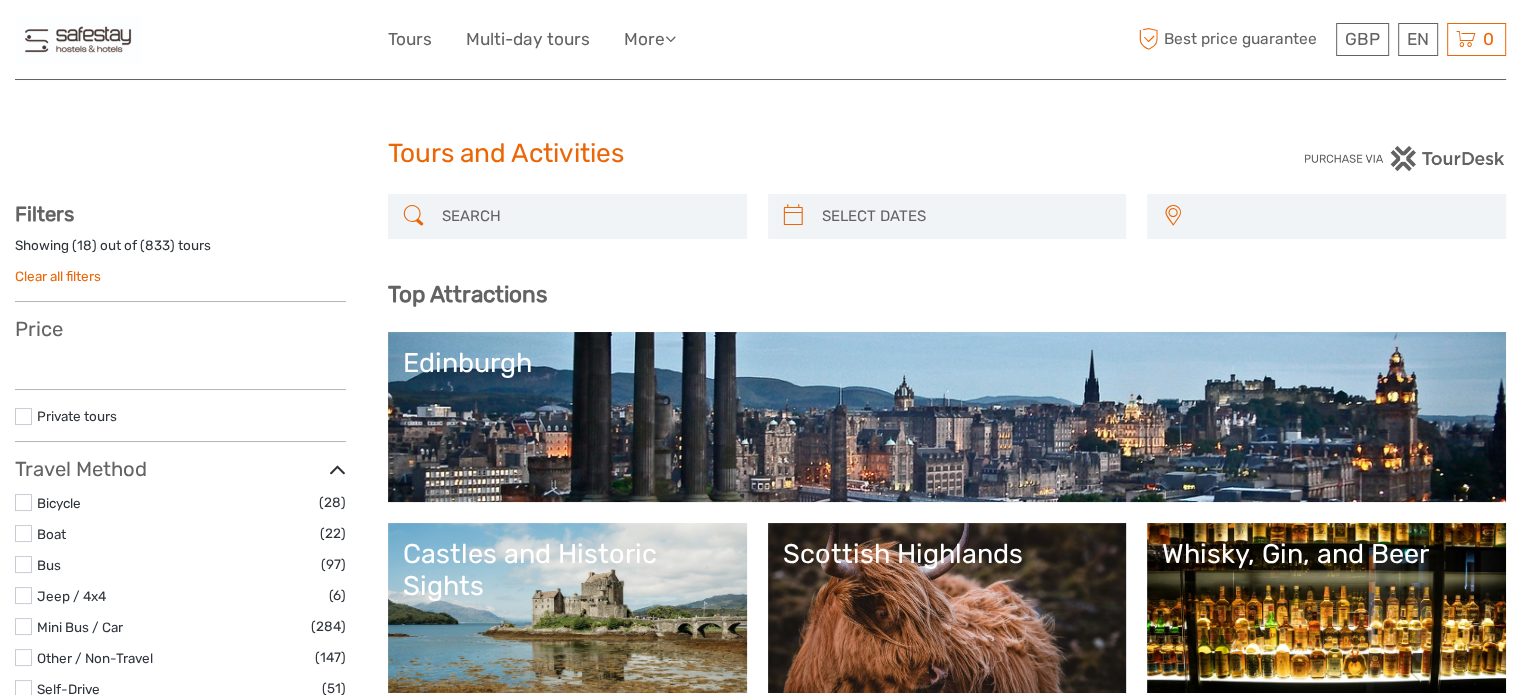 select 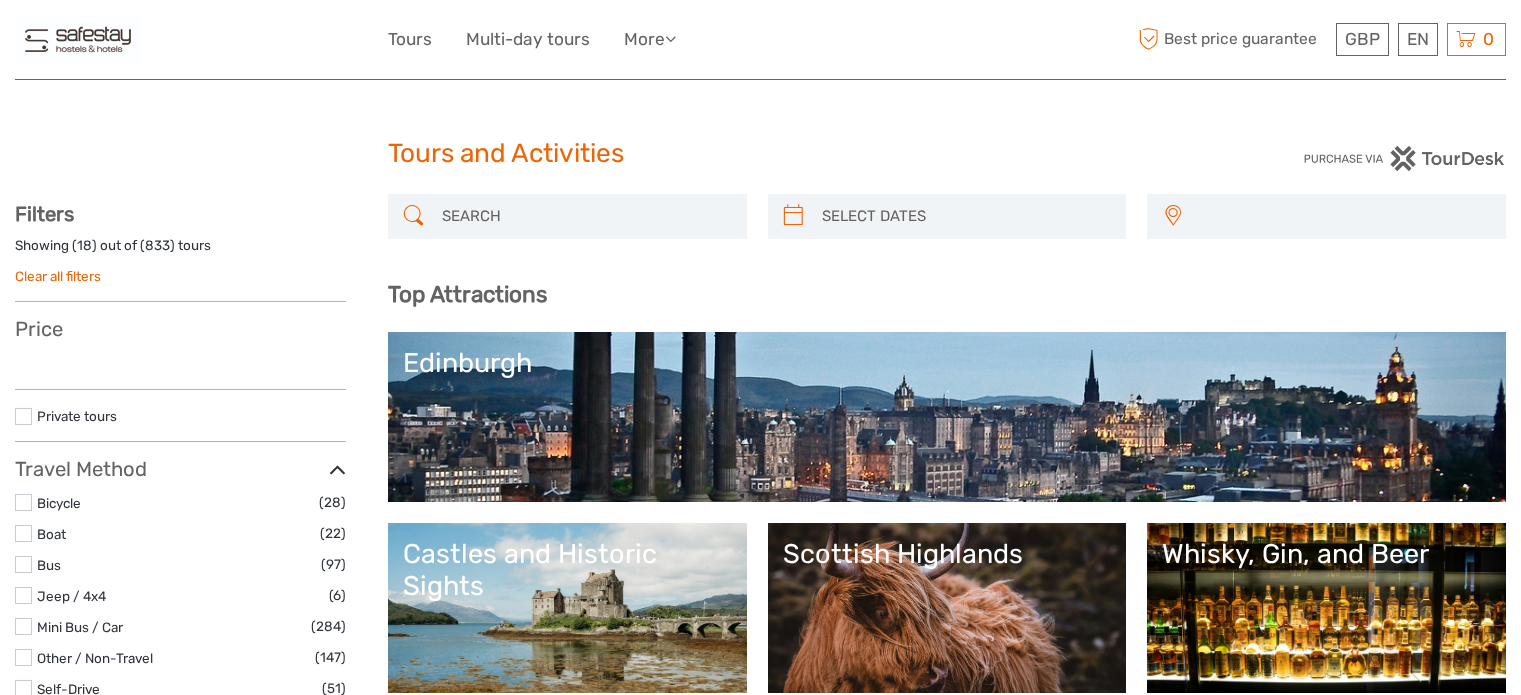 select 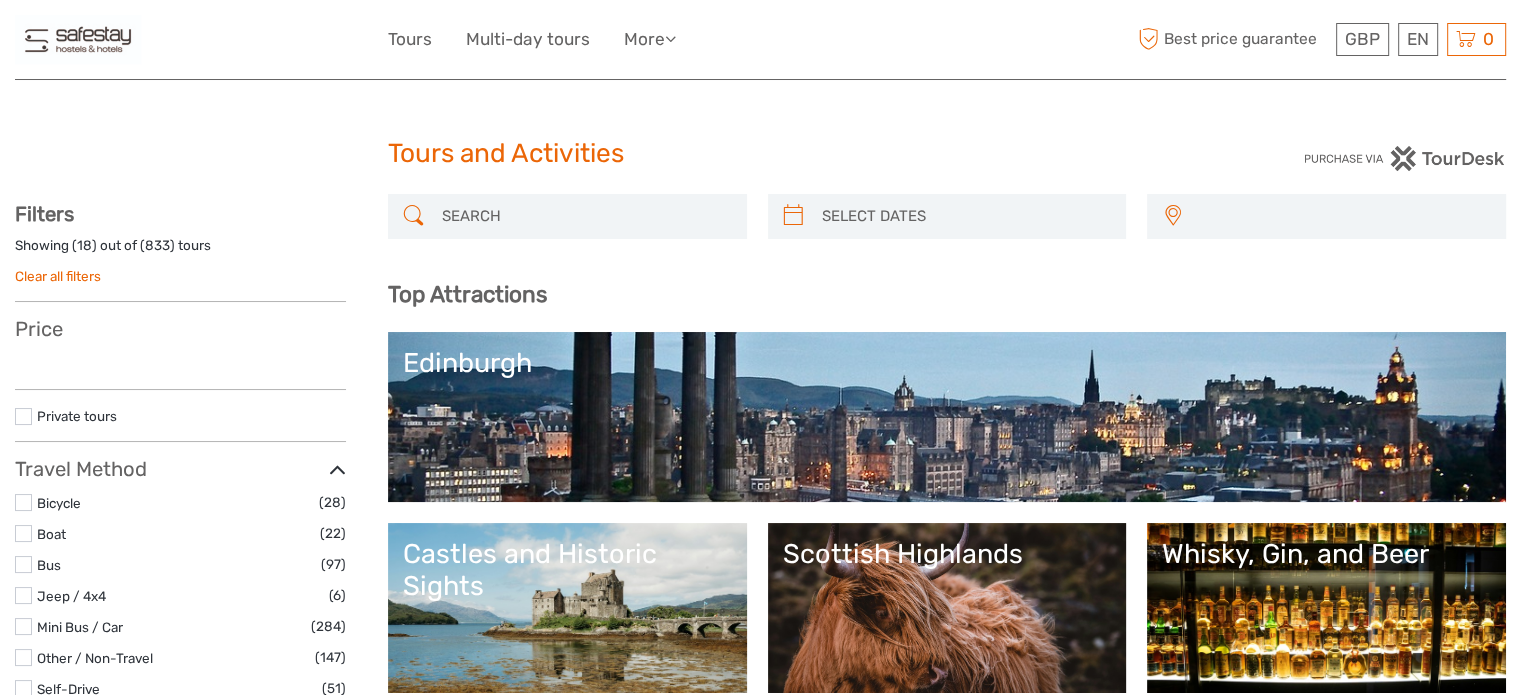 select 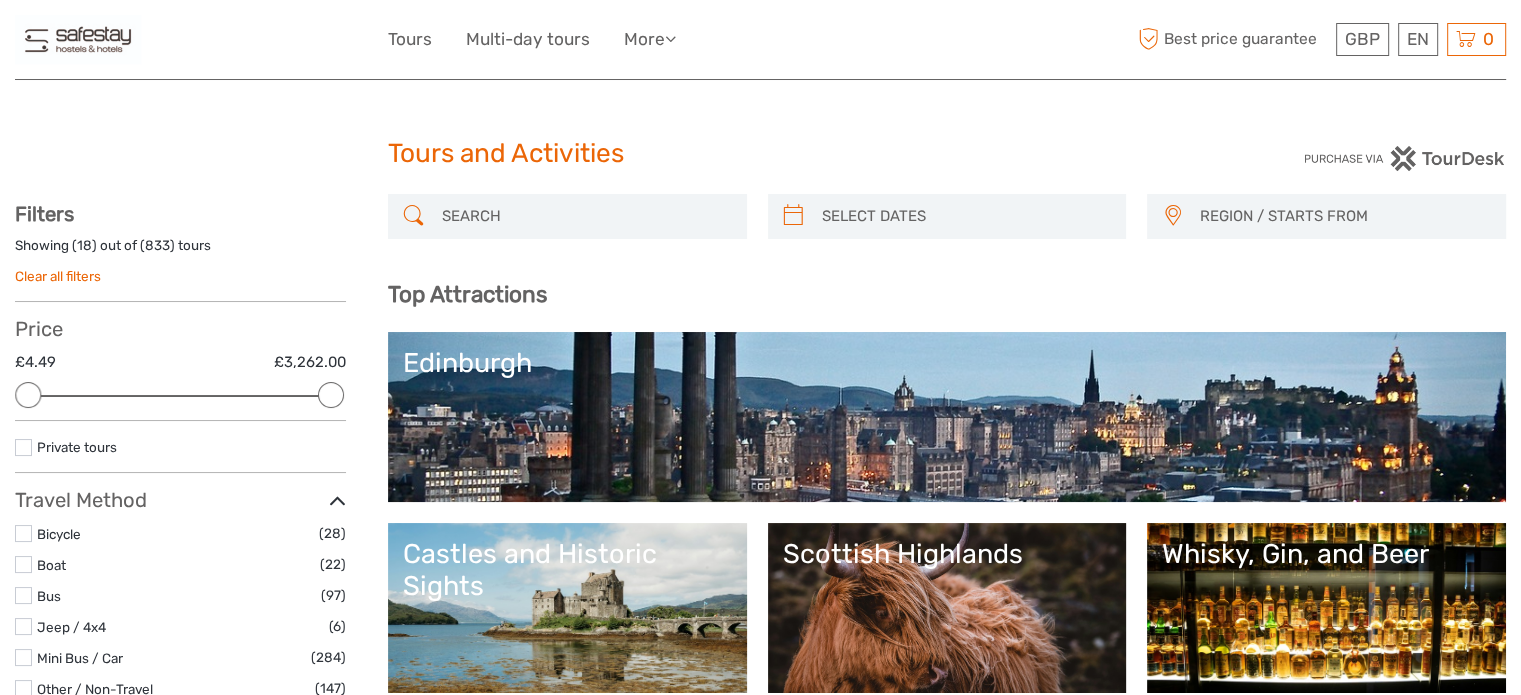 scroll, scrollTop: 0, scrollLeft: 0, axis: both 